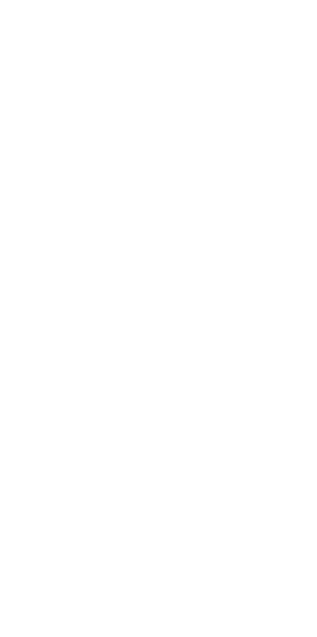 scroll, scrollTop: 0, scrollLeft: 0, axis: both 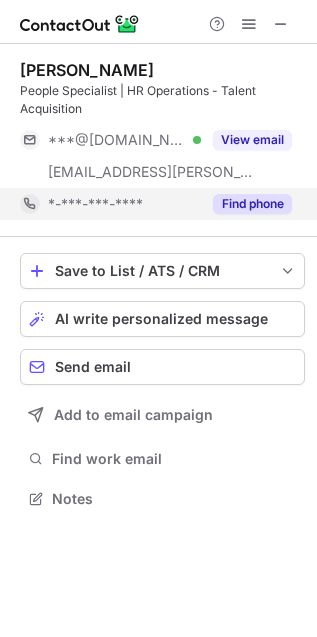 click on "Find phone" at bounding box center (252, 204) 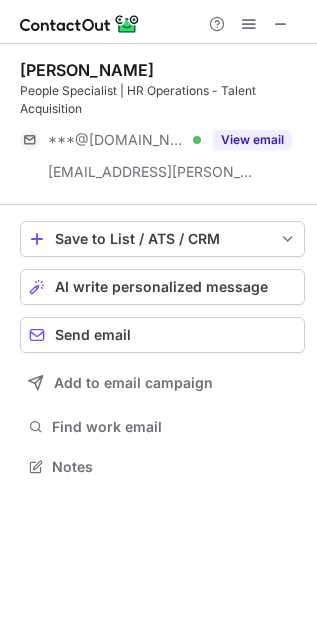 scroll, scrollTop: 452, scrollLeft: 317, axis: both 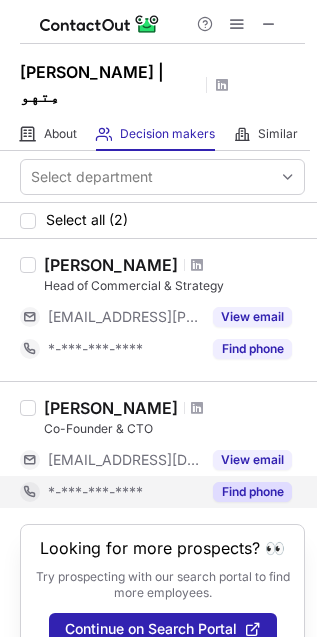 click on "Find phone" at bounding box center [252, 492] 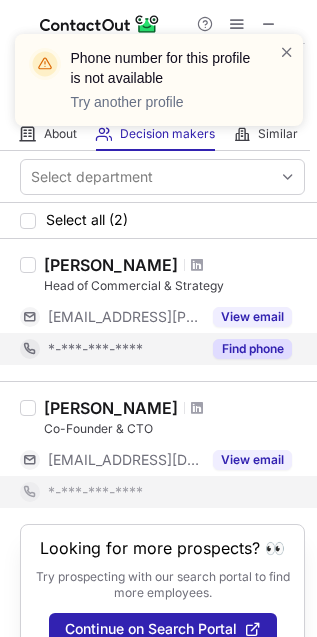 click on "Find phone" at bounding box center (252, 349) 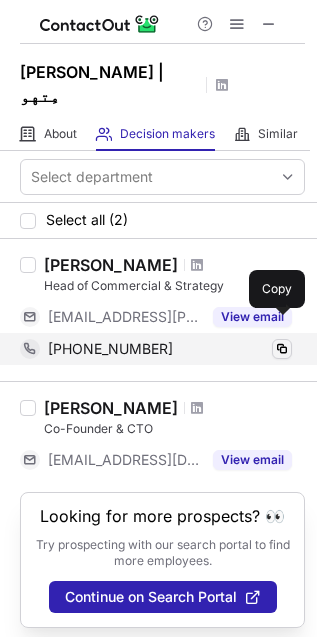 click at bounding box center [282, 349] 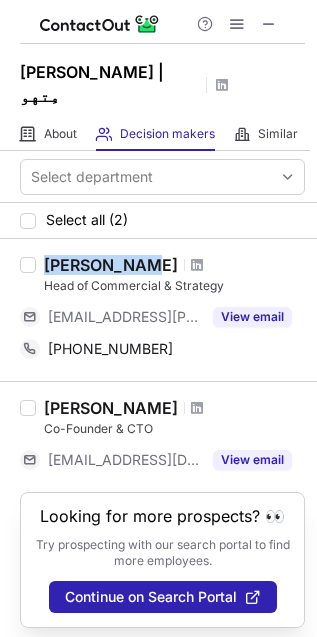 drag, startPoint x: 48, startPoint y: 238, endPoint x: 137, endPoint y: 242, distance: 89.08984 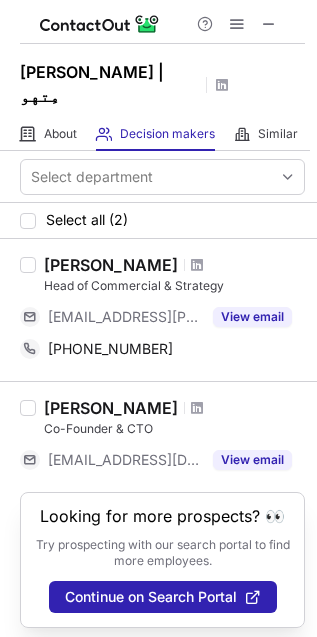click on "Head of Commercial & Strategy" at bounding box center (174, 286) 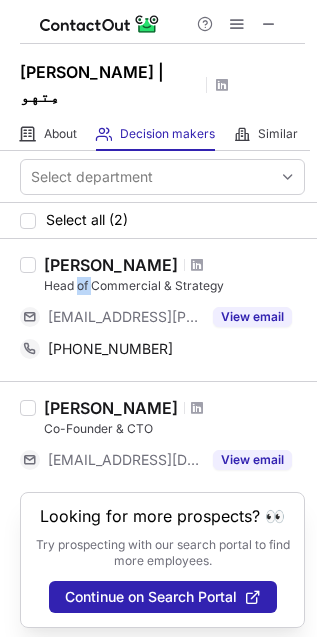click on "Head of Commercial & Strategy" at bounding box center [174, 286] 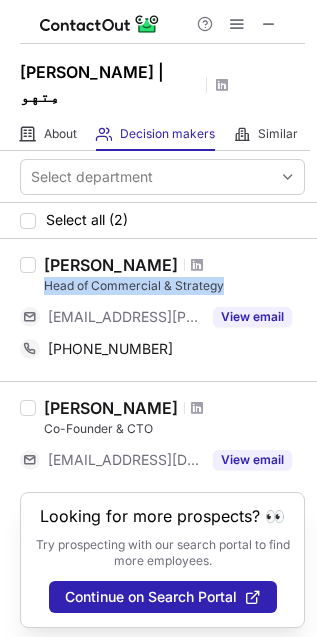click on "Head of Commercial & Strategy" at bounding box center (174, 286) 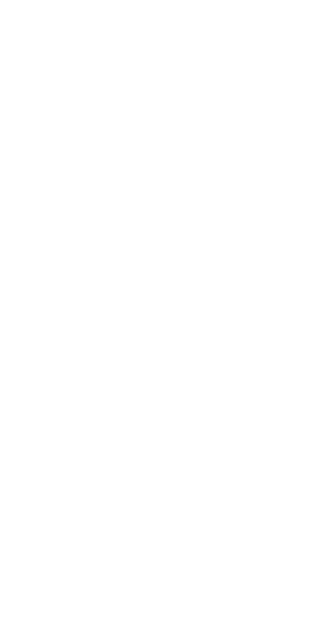 scroll, scrollTop: 0, scrollLeft: 0, axis: both 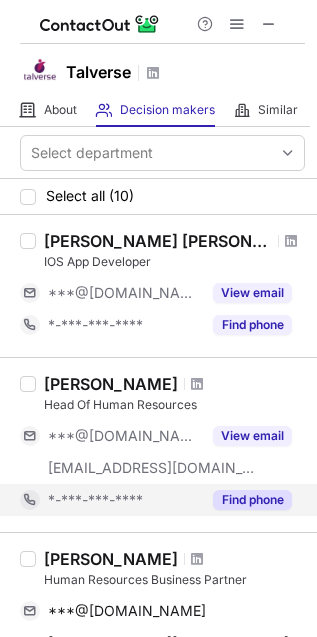 click on "Find phone" at bounding box center (252, 500) 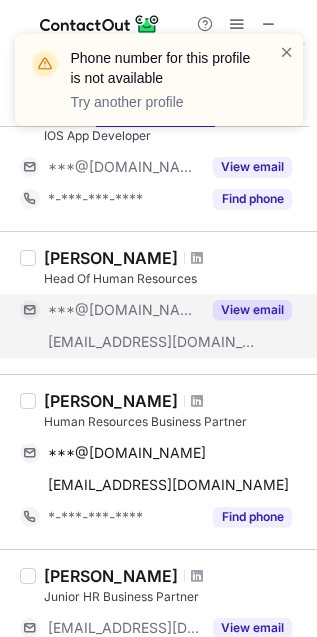 scroll, scrollTop: 222, scrollLeft: 0, axis: vertical 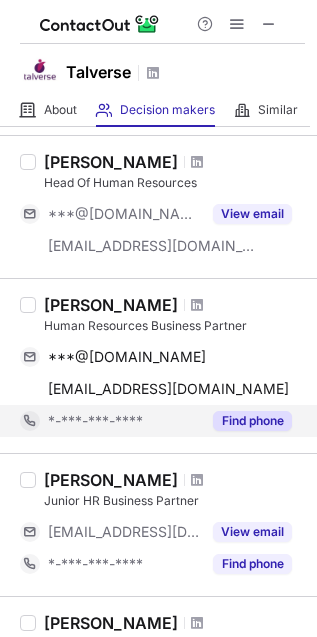 click on "Find phone" at bounding box center [246, 421] 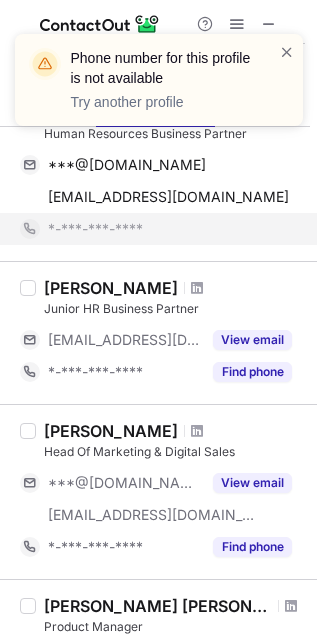 scroll, scrollTop: 444, scrollLeft: 0, axis: vertical 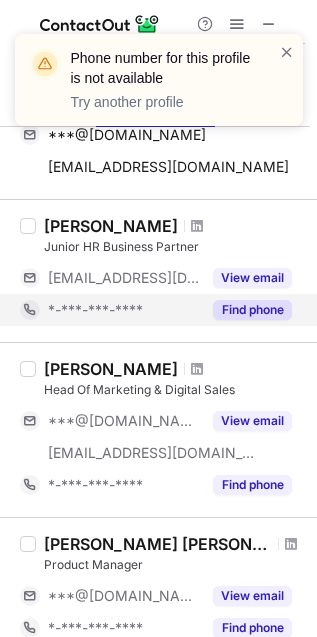 click on "[PERSON_NAME] Head Of Marketing & Digital Sales ***@[DOMAIN_NAME] [EMAIL_ADDRESS][DOMAIN_NAME] View email *-***-***-**** Find phone" at bounding box center (158, 429) 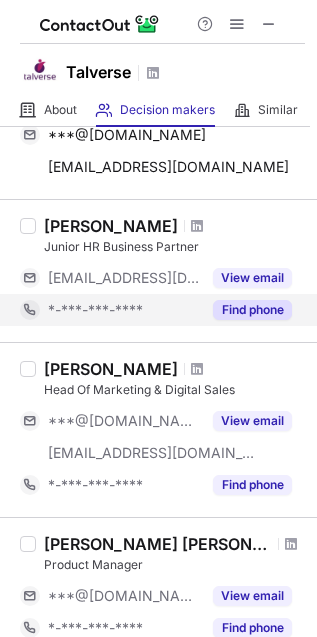 click on "Find phone" at bounding box center (252, 310) 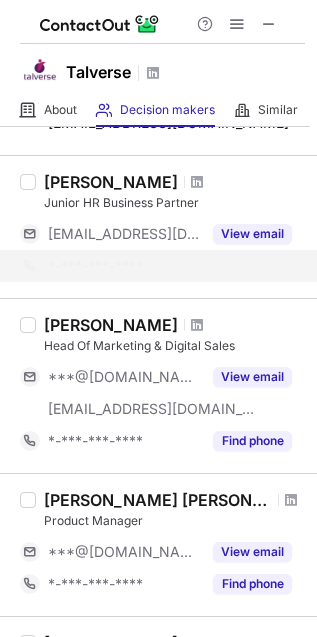 scroll, scrollTop: 555, scrollLeft: 0, axis: vertical 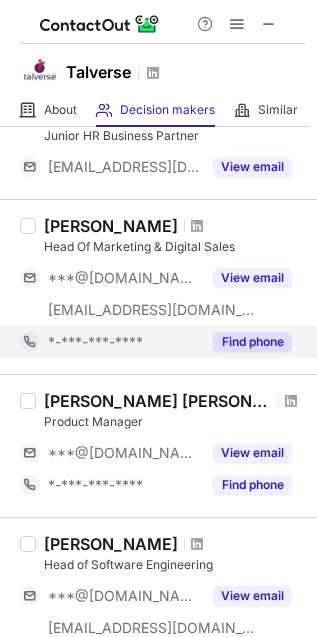 click on "Find phone" at bounding box center (252, 342) 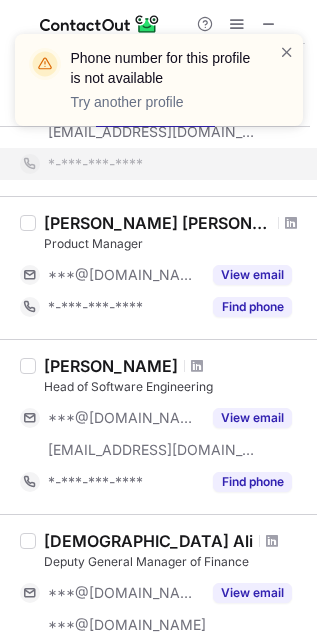 scroll, scrollTop: 777, scrollLeft: 0, axis: vertical 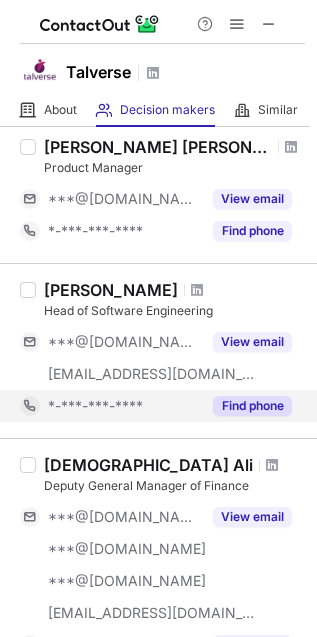 click on "Find phone" at bounding box center [252, 406] 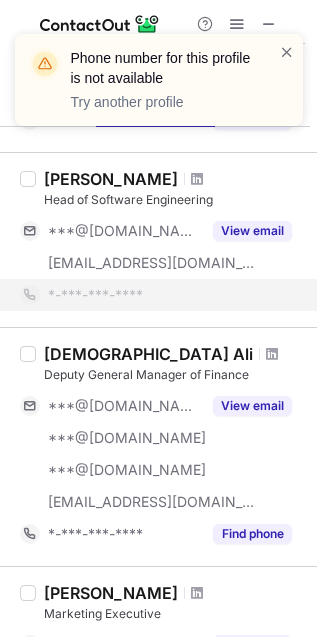 scroll, scrollTop: 1000, scrollLeft: 0, axis: vertical 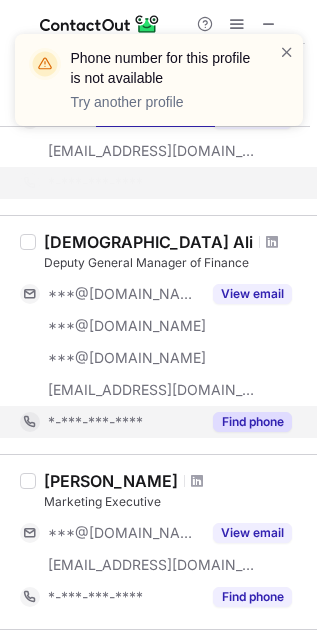click on "Find phone" at bounding box center [252, 422] 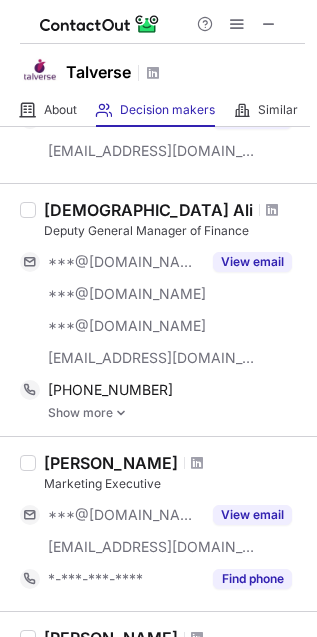 click at bounding box center [121, 413] 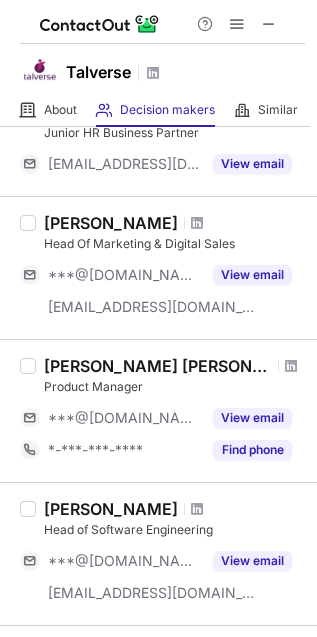 scroll, scrollTop: 541, scrollLeft: 0, axis: vertical 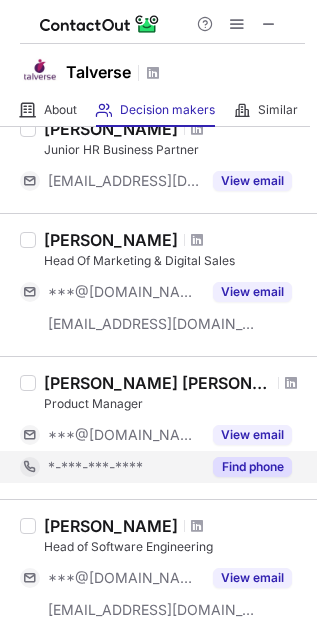 click on "Find phone" at bounding box center [252, 467] 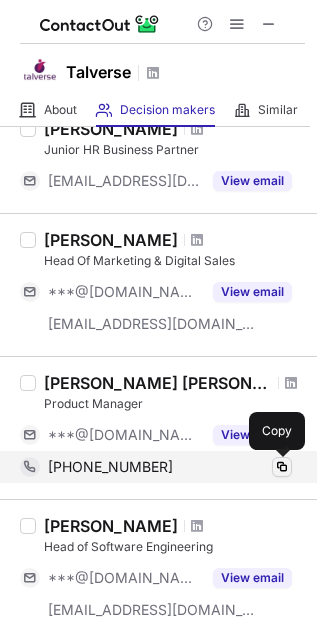 click at bounding box center (282, 467) 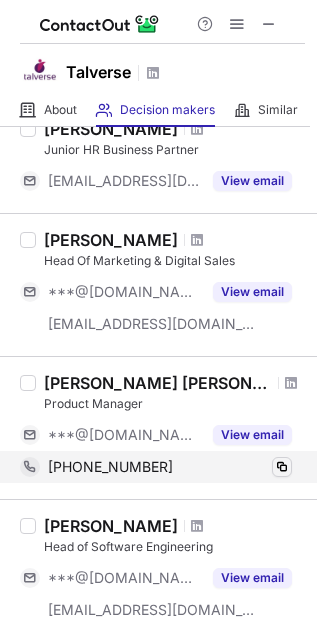 click at bounding box center (282, 467) 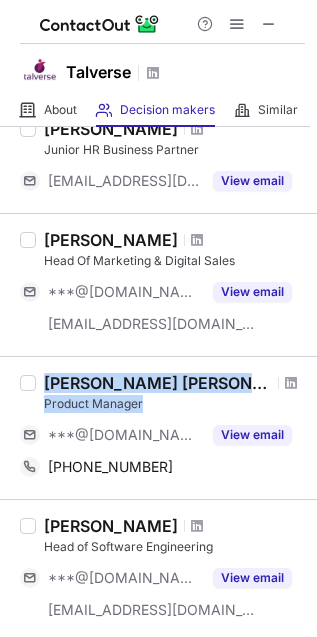 copy on "Syed Safi Haider Rizvi Product Manager" 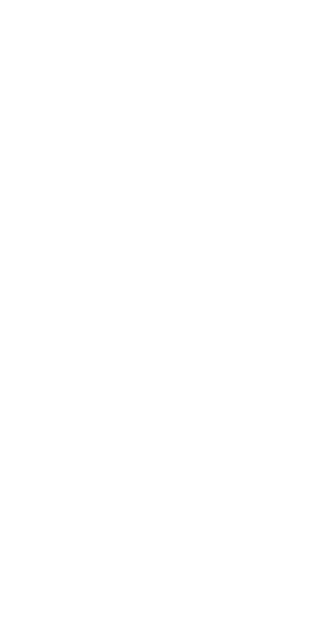 scroll, scrollTop: 0, scrollLeft: 0, axis: both 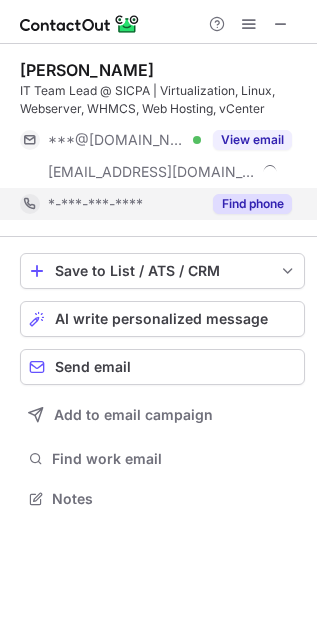 click on "Find phone" at bounding box center [252, 204] 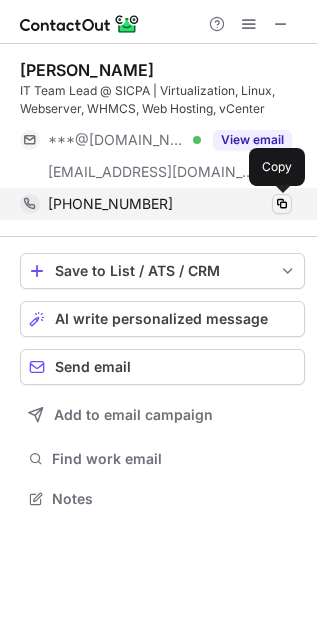 click at bounding box center (282, 204) 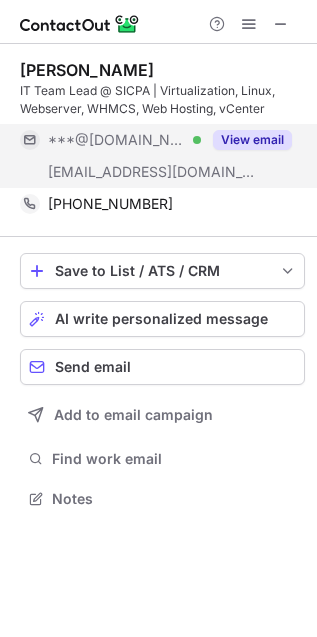 click on "View email" at bounding box center (252, 140) 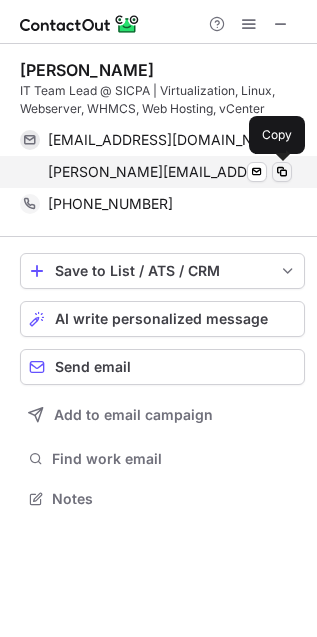 click at bounding box center [282, 172] 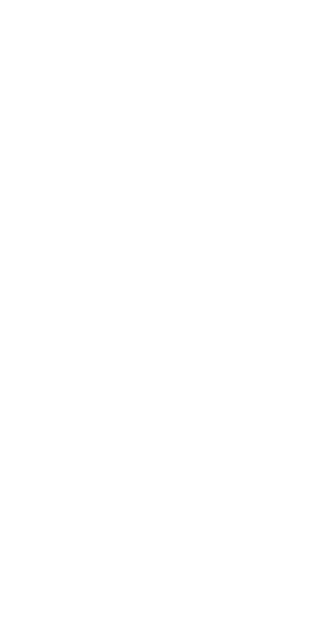 scroll, scrollTop: 0, scrollLeft: 0, axis: both 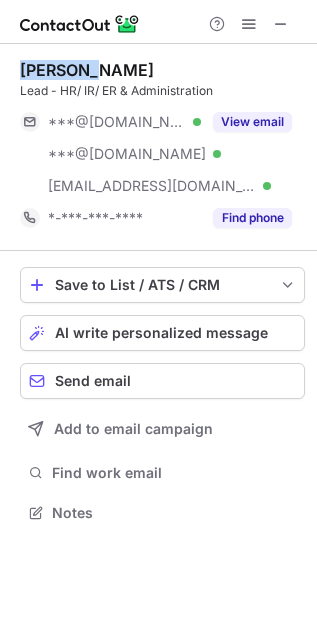 copy on "Asad Ali" 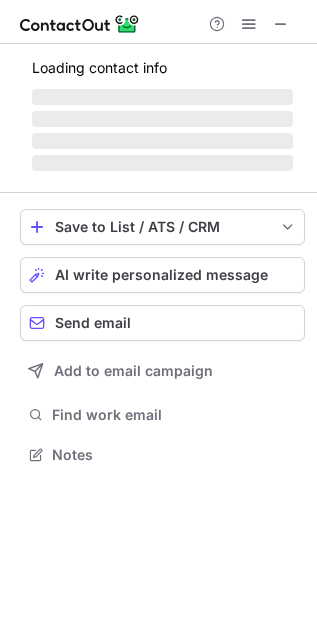 scroll, scrollTop: 442, scrollLeft: 317, axis: both 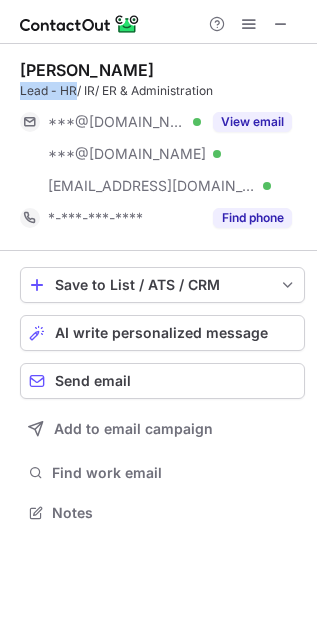 copy on "Lead - HR" 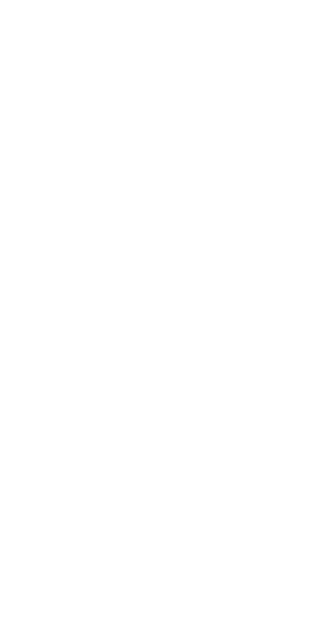 scroll, scrollTop: 0, scrollLeft: 0, axis: both 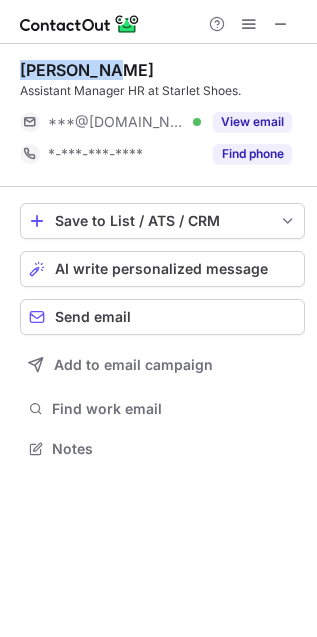 copy on "[PERSON_NAME]" 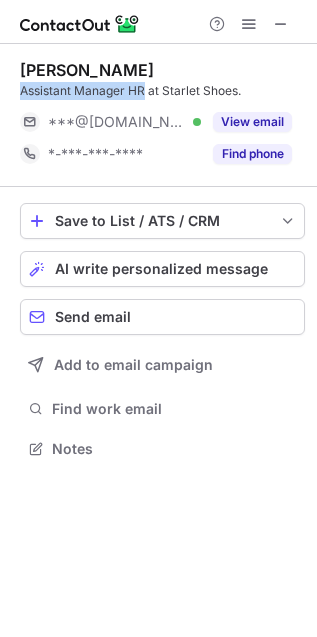 copy on "Assistant Manager HR" 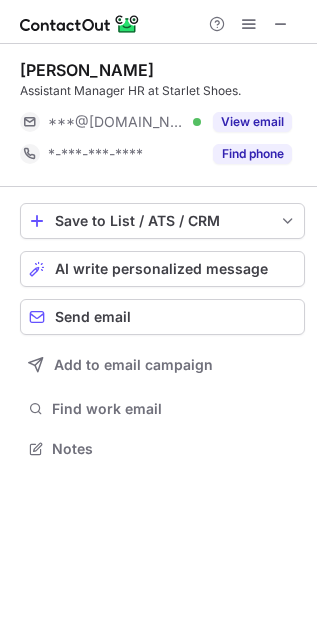 scroll, scrollTop: 435, scrollLeft: 317, axis: both 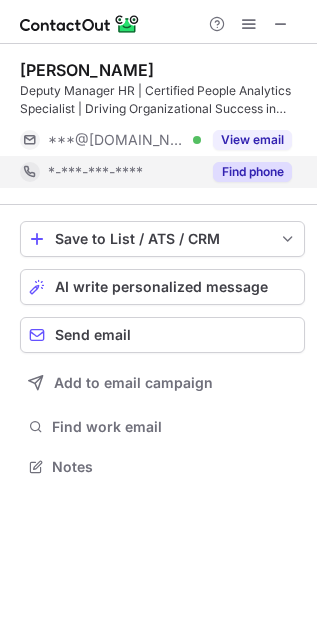 click on "Find phone" at bounding box center [252, 172] 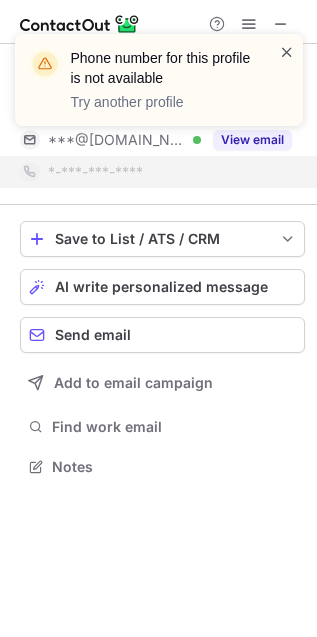 click at bounding box center (287, 52) 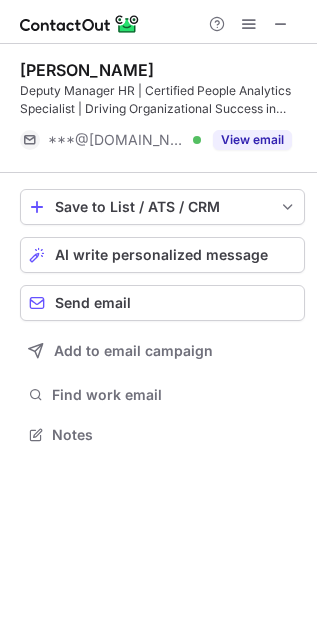 scroll, scrollTop: 421, scrollLeft: 317, axis: both 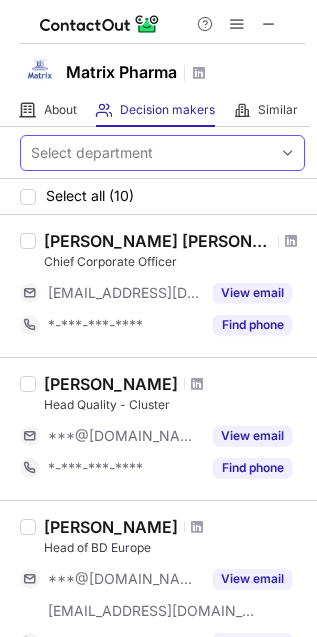 click on "Select department" at bounding box center (92, 153) 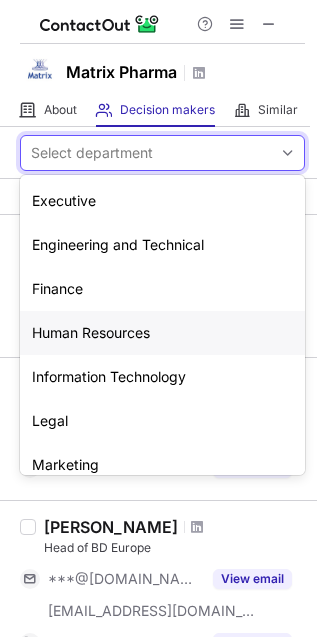 click on "Human Resources" at bounding box center [162, 333] 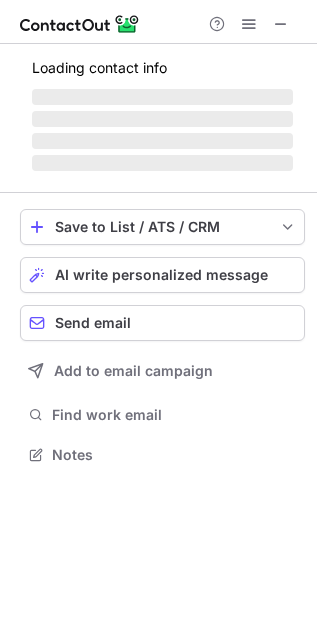scroll, scrollTop: 11, scrollLeft: 10, axis: both 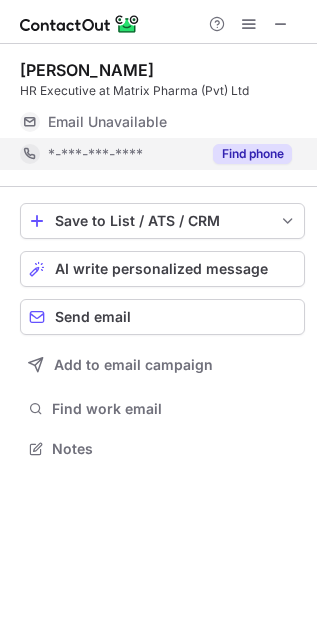 click on "Find phone" at bounding box center [252, 154] 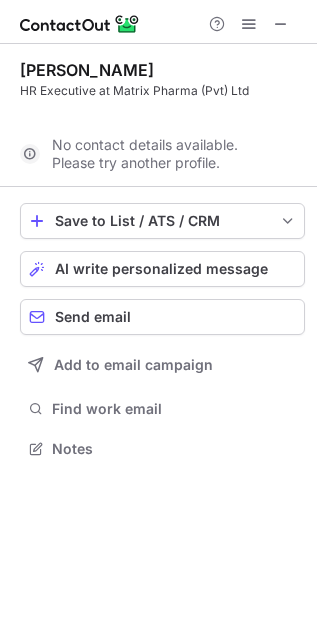 scroll, scrollTop: 402, scrollLeft: 317, axis: both 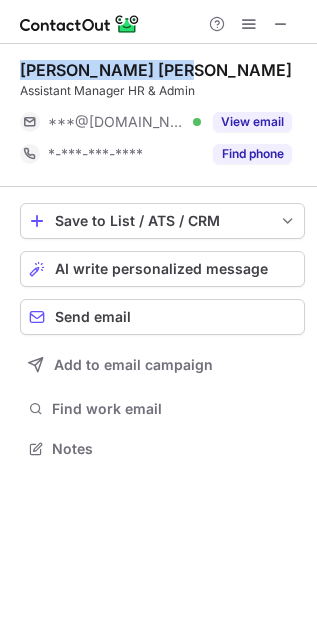 copy on "[PERSON_NAME] [PERSON_NAME]" 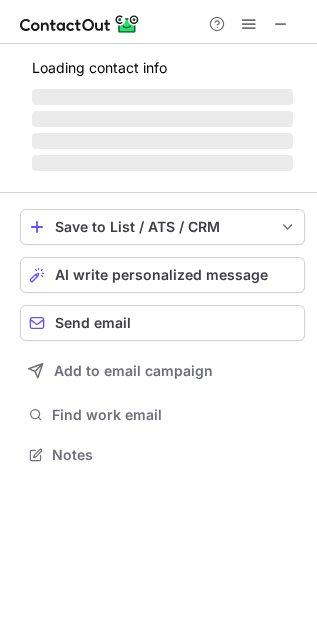 scroll, scrollTop: 435, scrollLeft: 317, axis: both 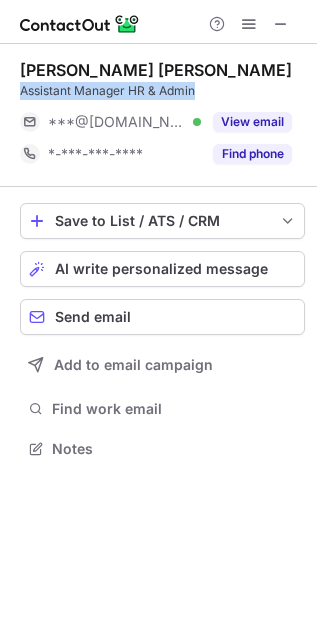 copy on "Assistant Manager HR & Admin" 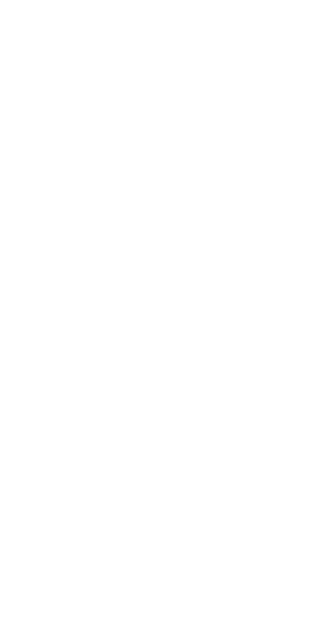 scroll, scrollTop: 0, scrollLeft: 0, axis: both 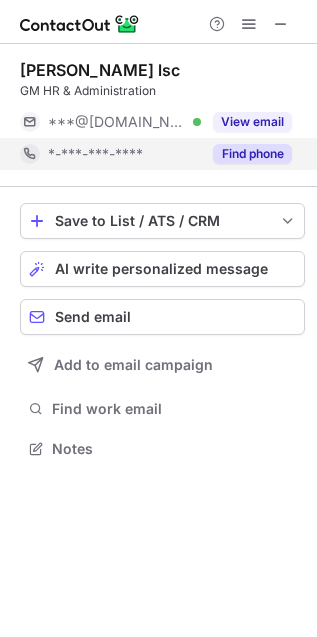 click on "Find phone" at bounding box center (252, 154) 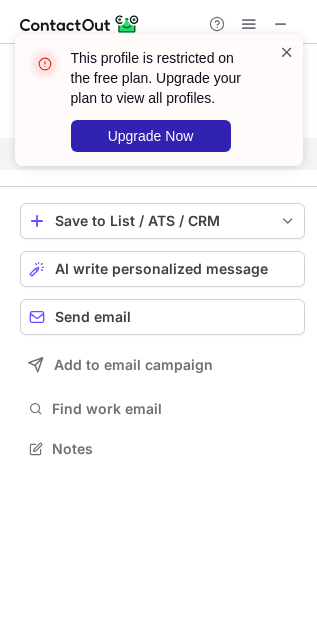 click at bounding box center (287, 52) 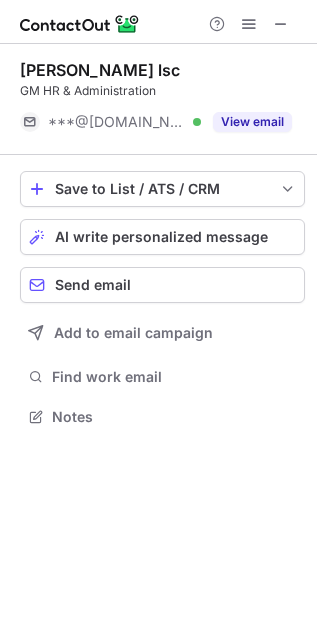 scroll, scrollTop: 402, scrollLeft: 317, axis: both 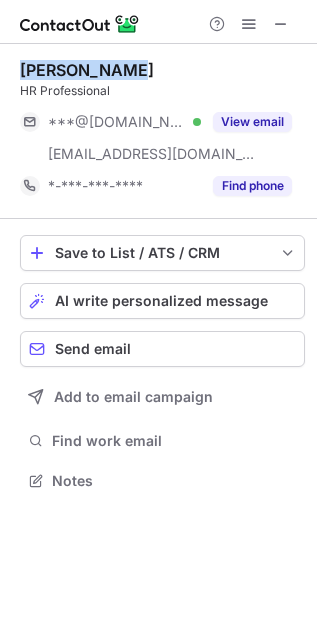 copy on "[PERSON_NAME]" 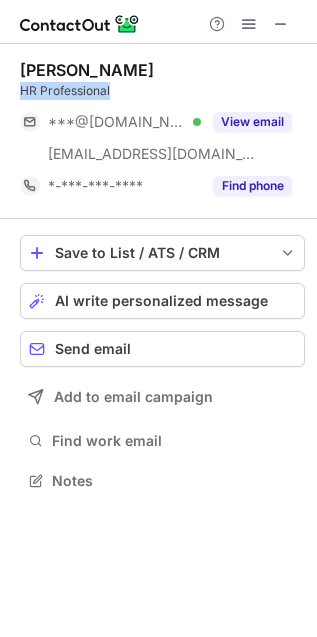 copy on "HR Professional" 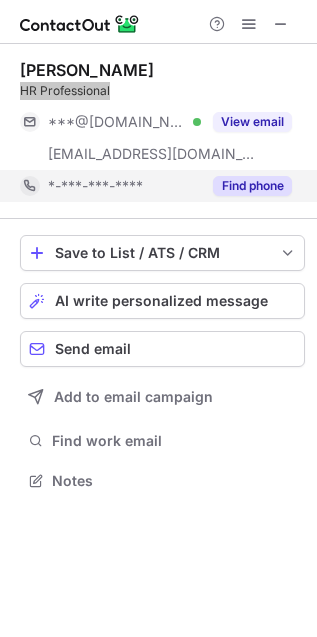 scroll, scrollTop: 442, scrollLeft: 317, axis: both 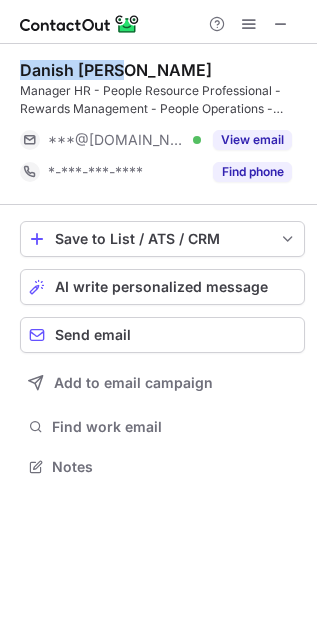 copy on "Danish Zahid" 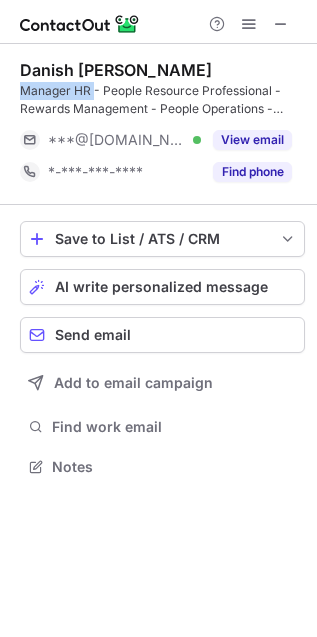copy on "Manager HR" 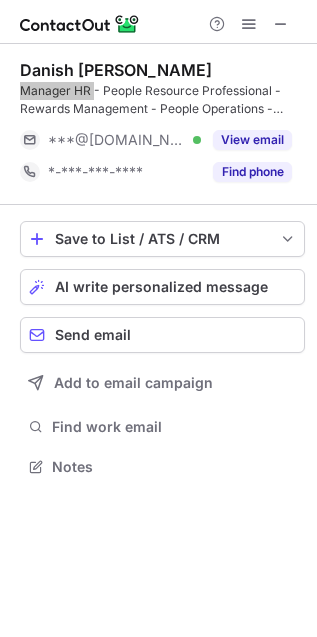 scroll, scrollTop: 442, scrollLeft: 317, axis: both 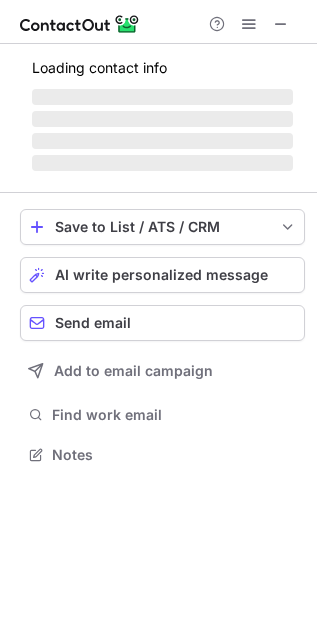 click on "‌" at bounding box center (162, 141) 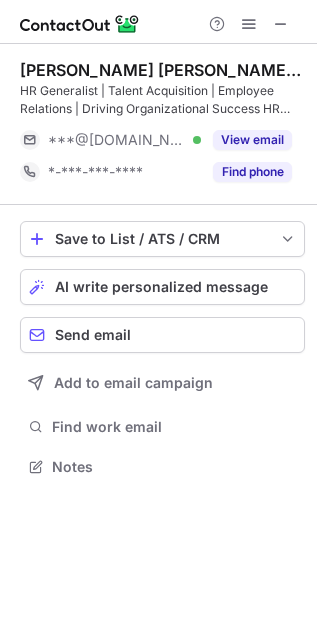 scroll, scrollTop: 10, scrollLeft: 10, axis: both 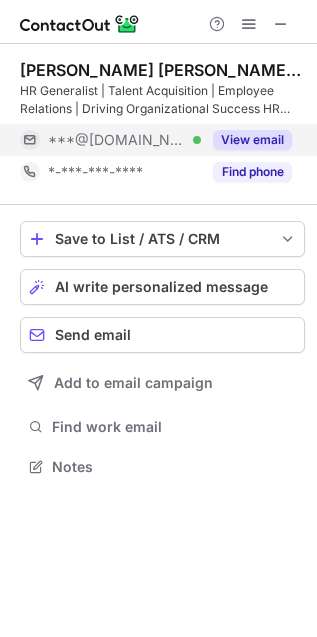 click on "View email" at bounding box center [252, 140] 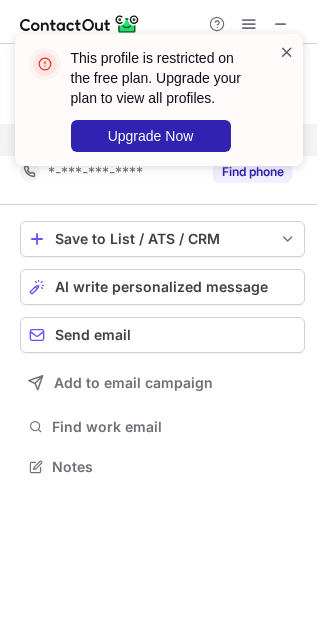 click at bounding box center (287, 52) 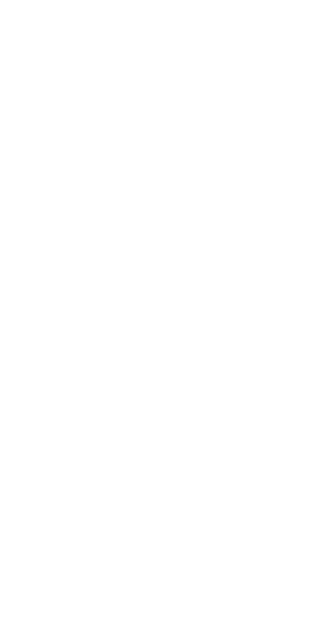scroll, scrollTop: 0, scrollLeft: 0, axis: both 